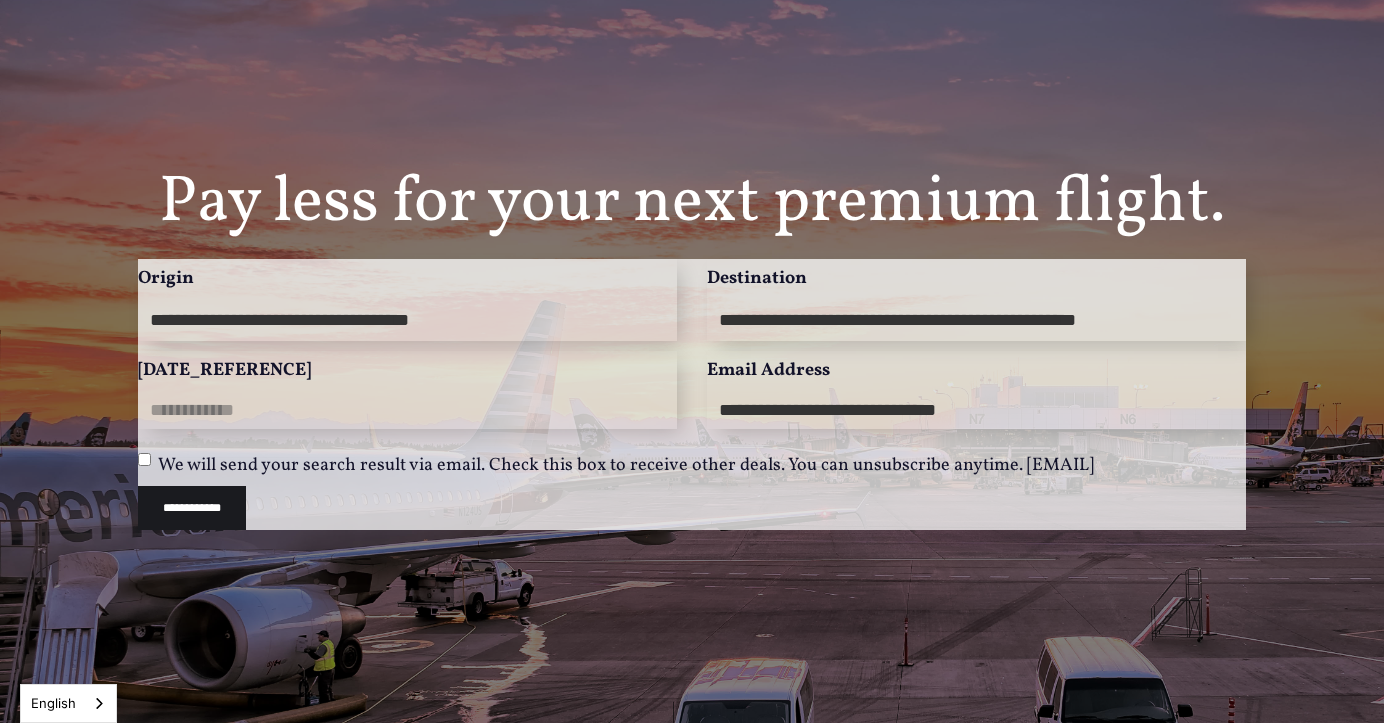scroll, scrollTop: 144, scrollLeft: 0, axis: vertical 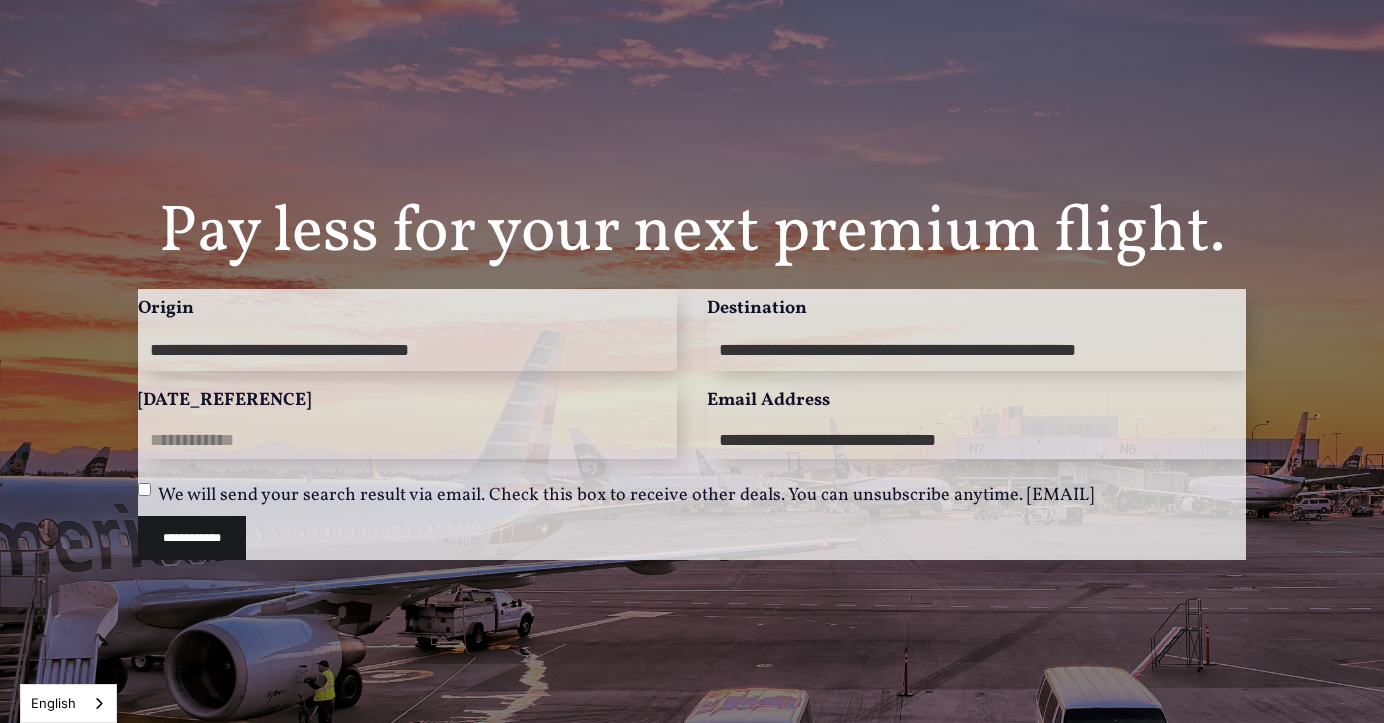 click on "**********" at bounding box center (407, 351) 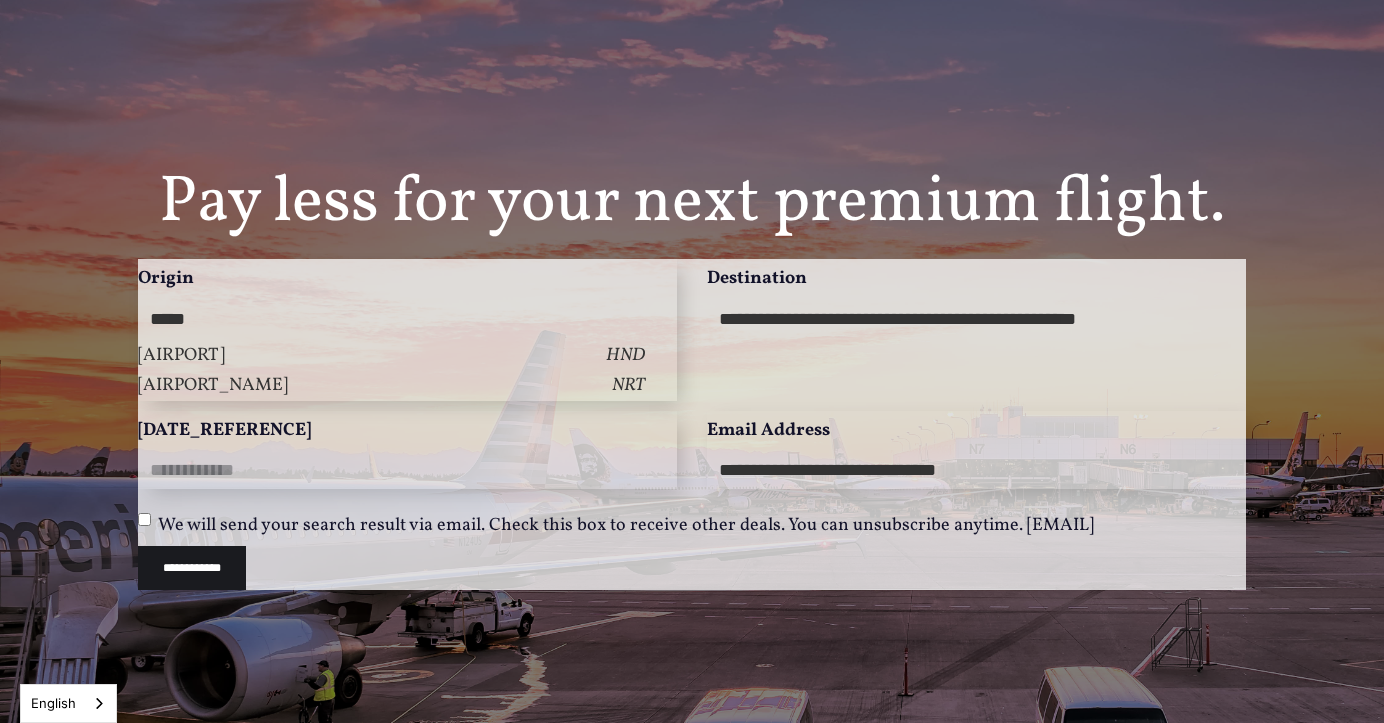 click on "Tokyo Narita International Airport This is some text inside of a div block. NRT" at bounding box center [407, 386] 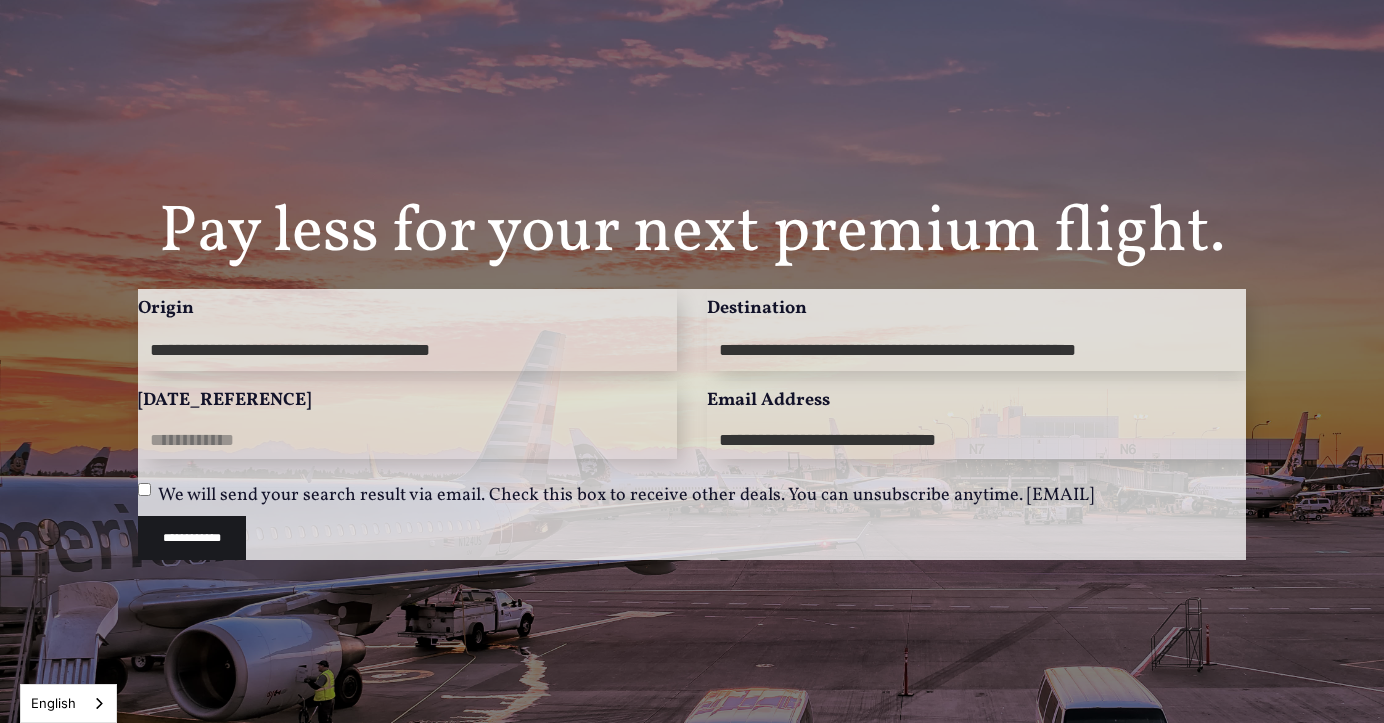click on "Travel Dates" at bounding box center (407, 440) 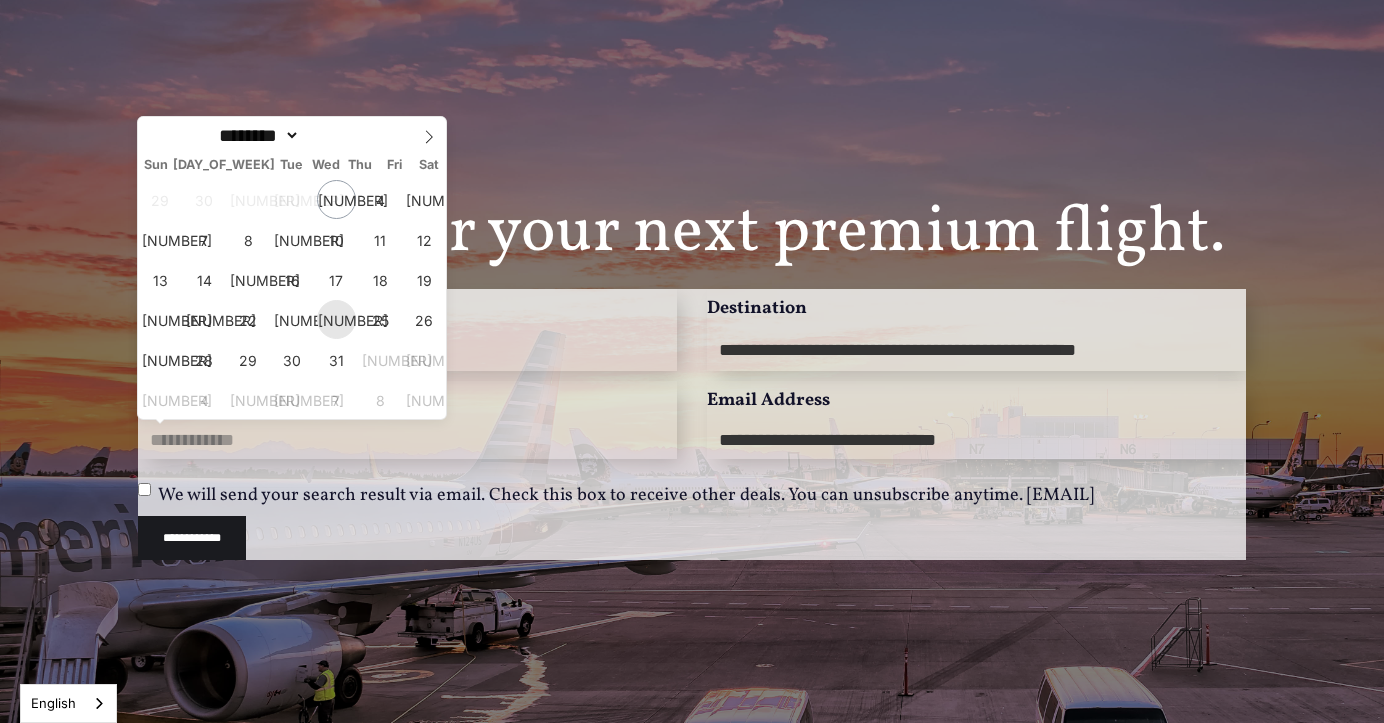 click on "24" at bounding box center [336, 319] 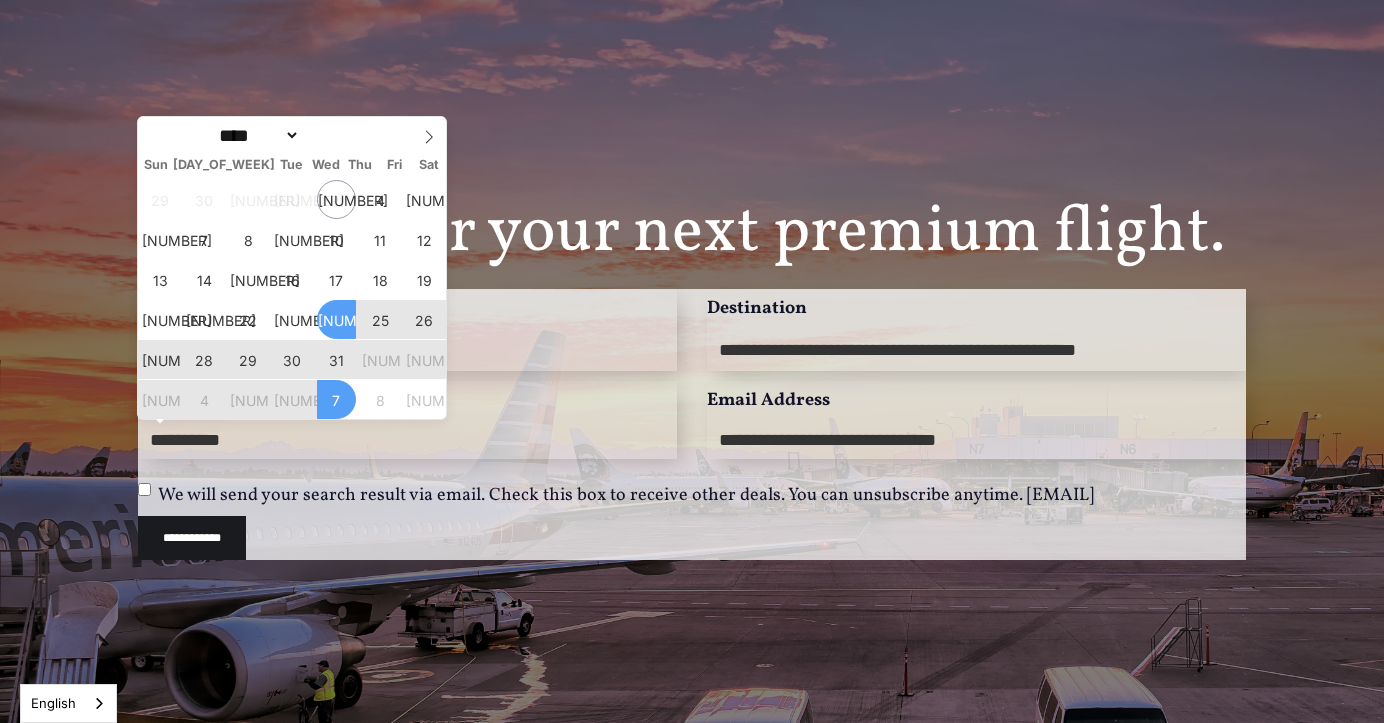 click on "[NUMBER]" at bounding box center [336, 399] 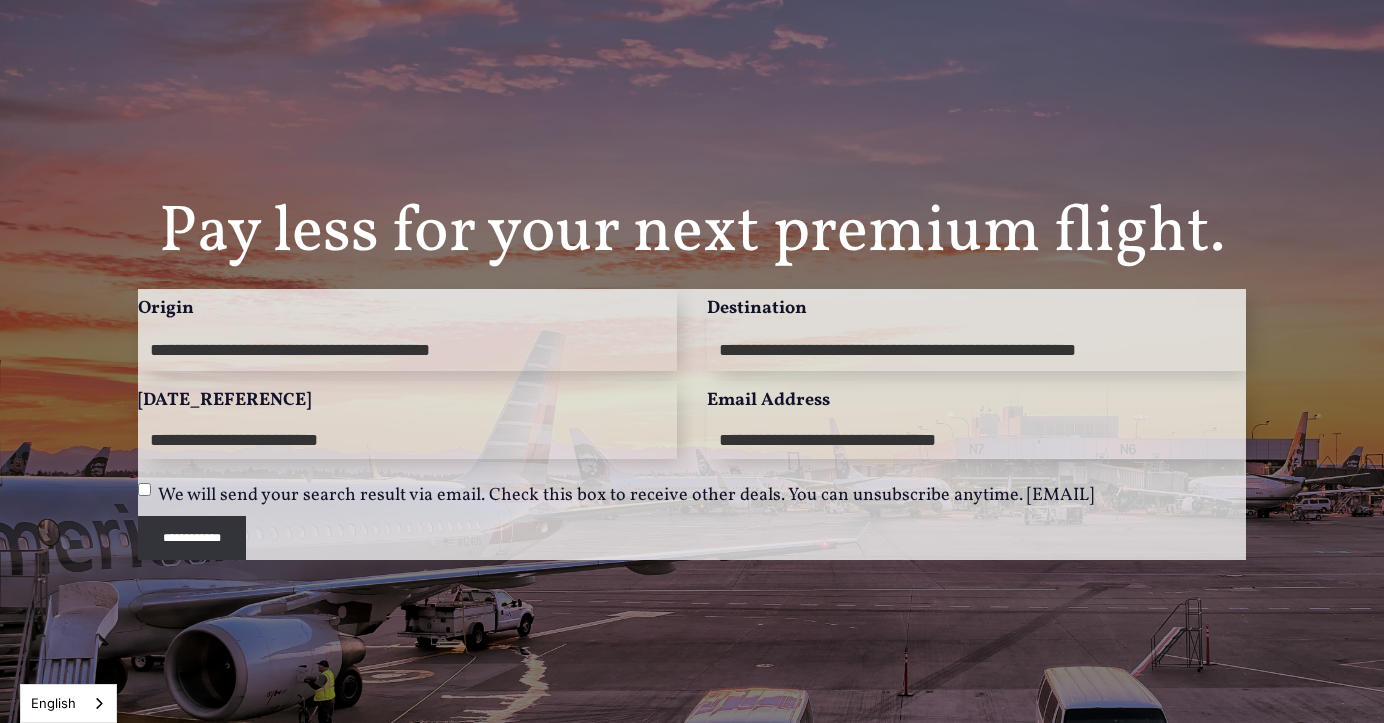 click on "**********" at bounding box center (192, 538) 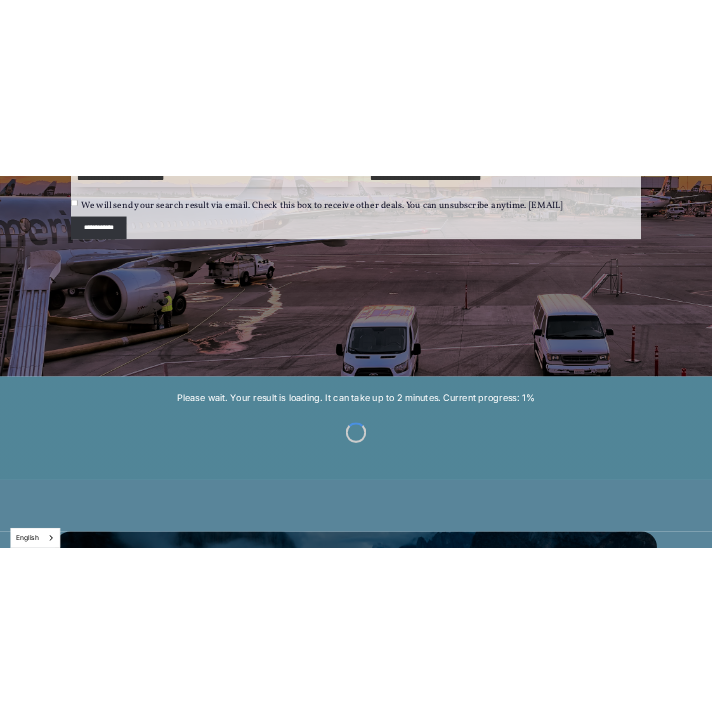 scroll, scrollTop: 615, scrollLeft: 0, axis: vertical 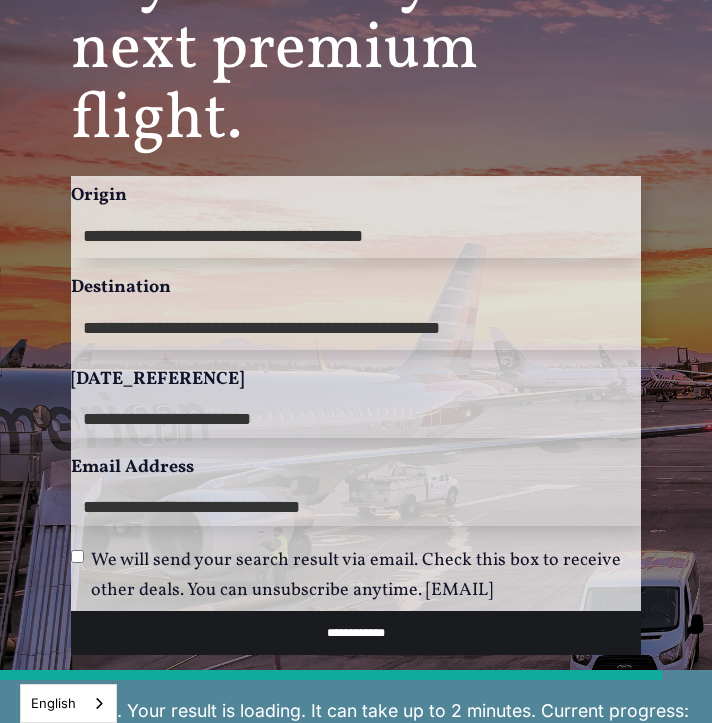 click on "**********" at bounding box center [356, 237] 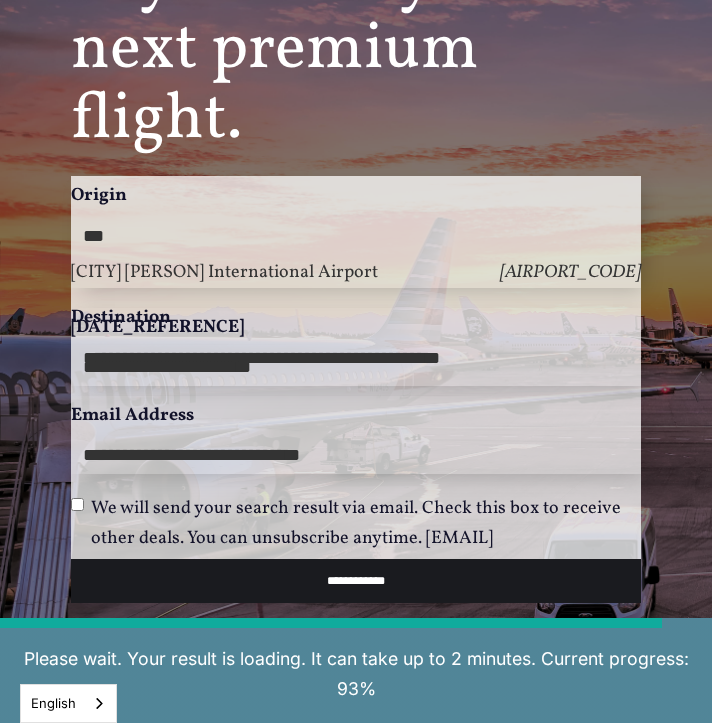 type on "***" 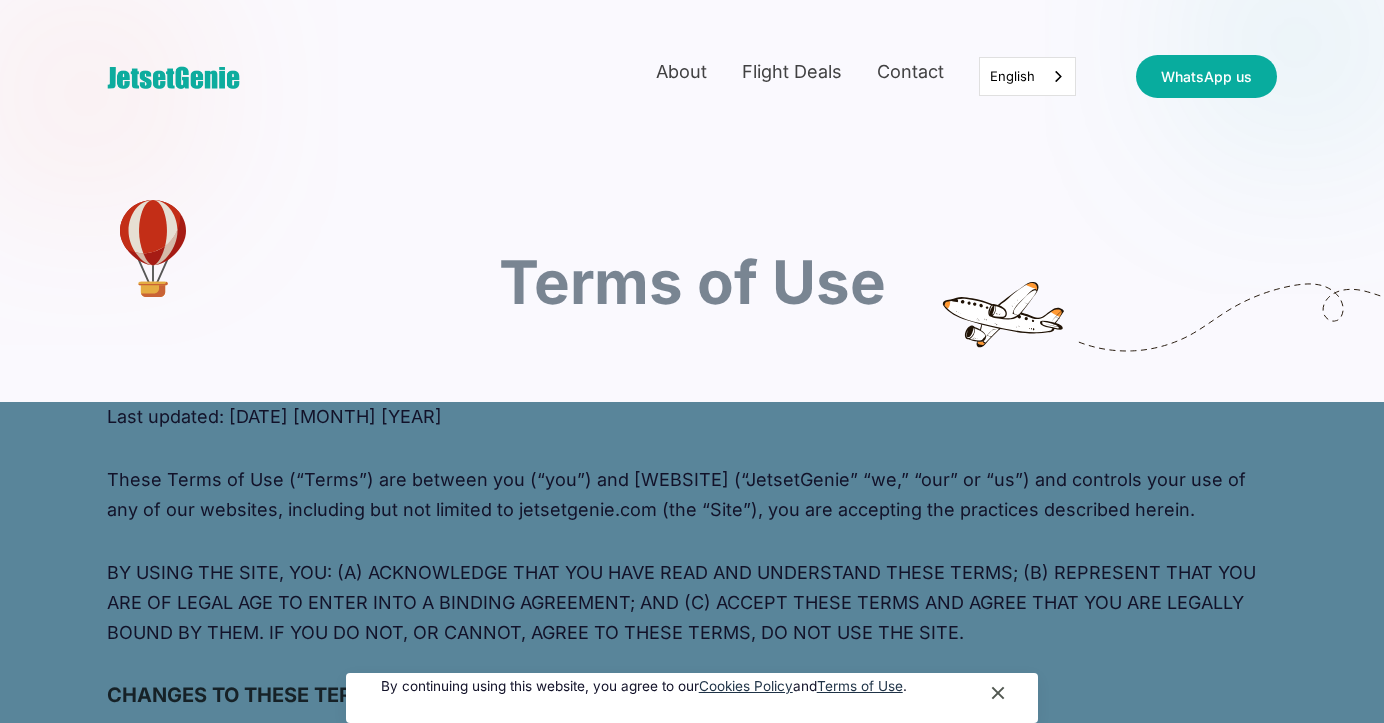 scroll, scrollTop: 0, scrollLeft: 0, axis: both 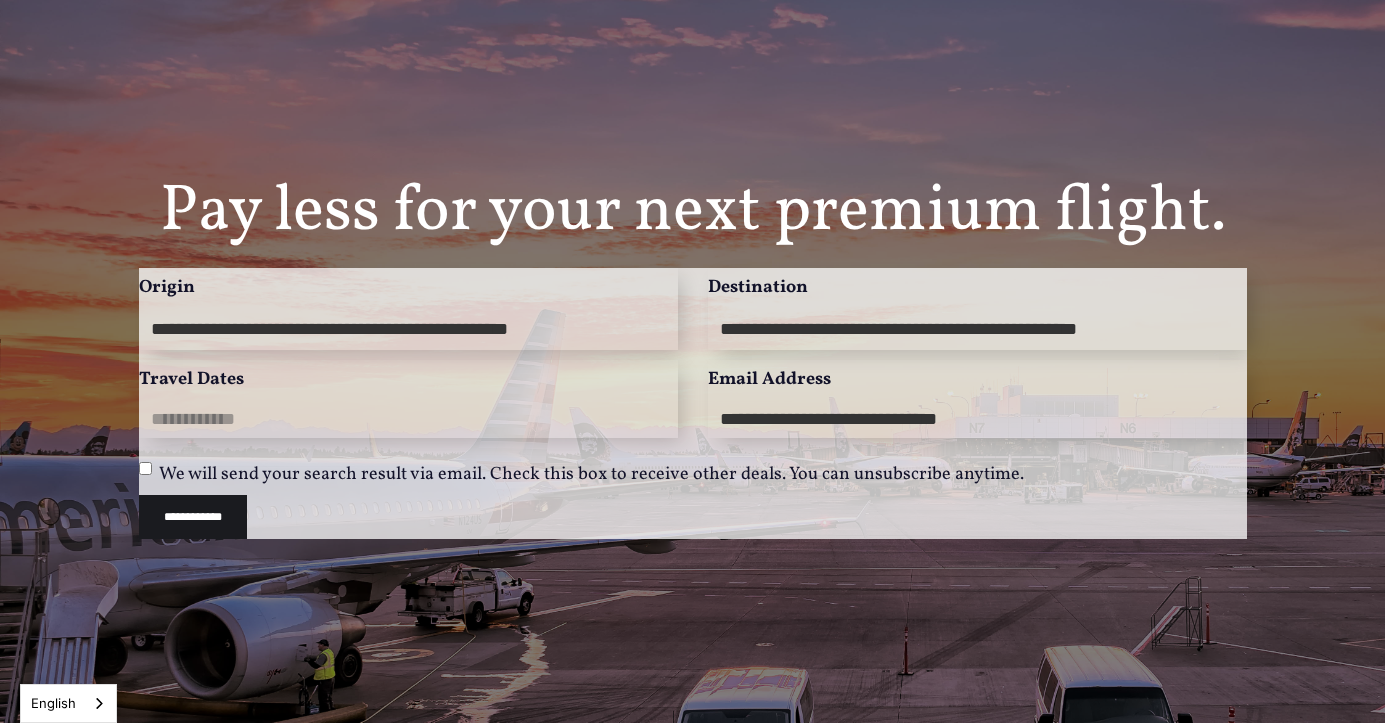 click on "**********" at bounding box center (408, 330) 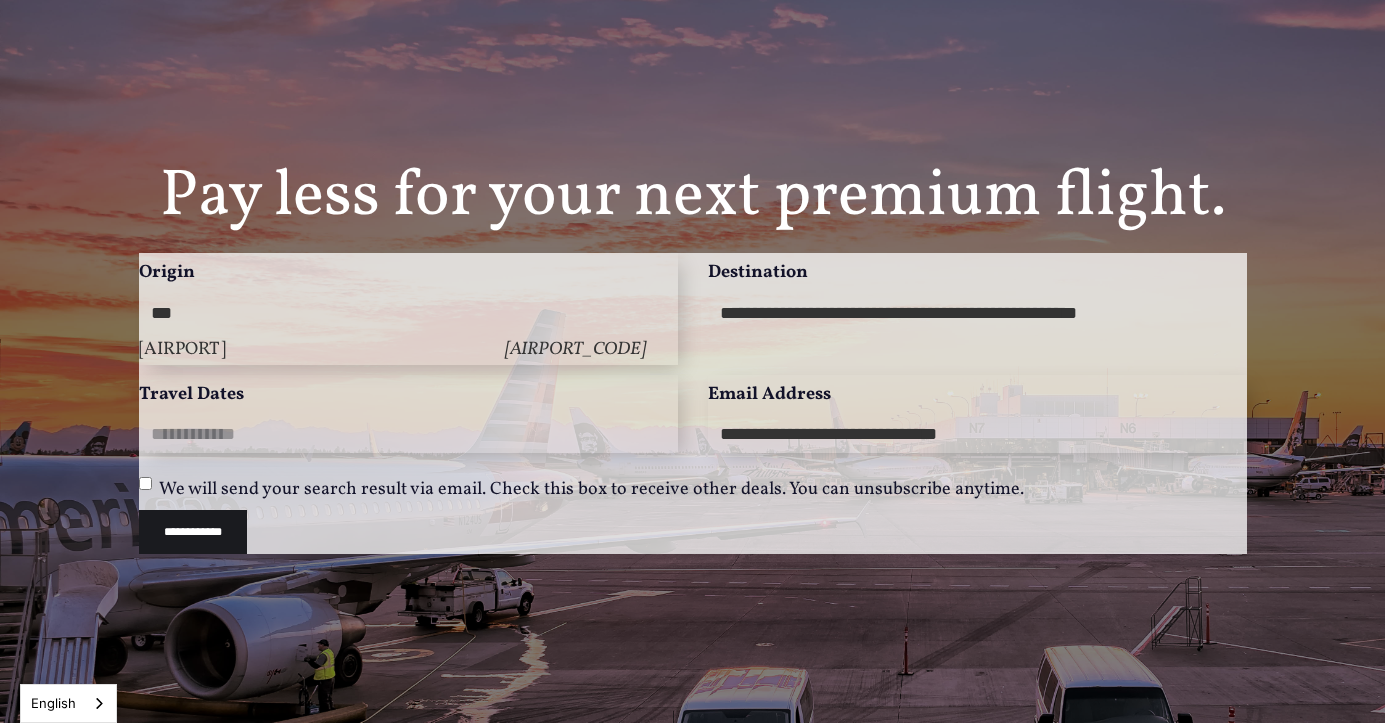 type on "***" 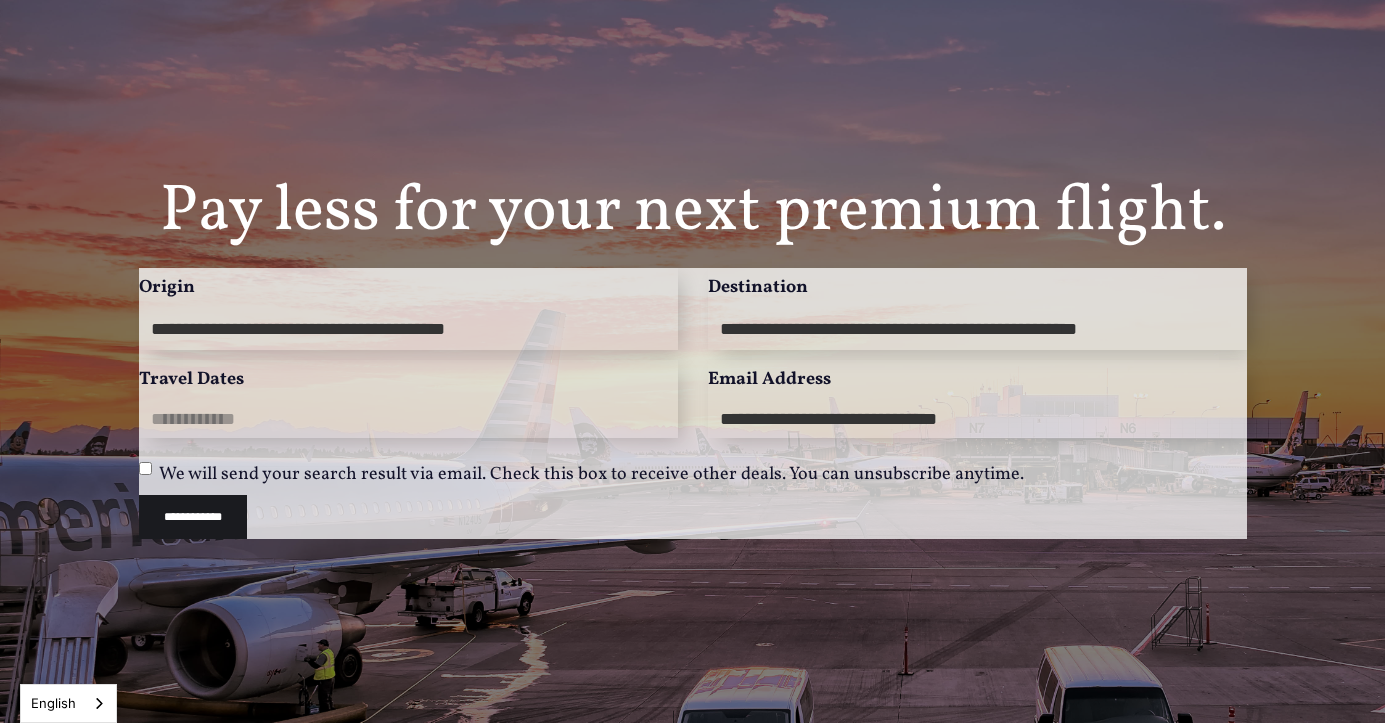 click on "Travel Dates" at bounding box center (408, 419) 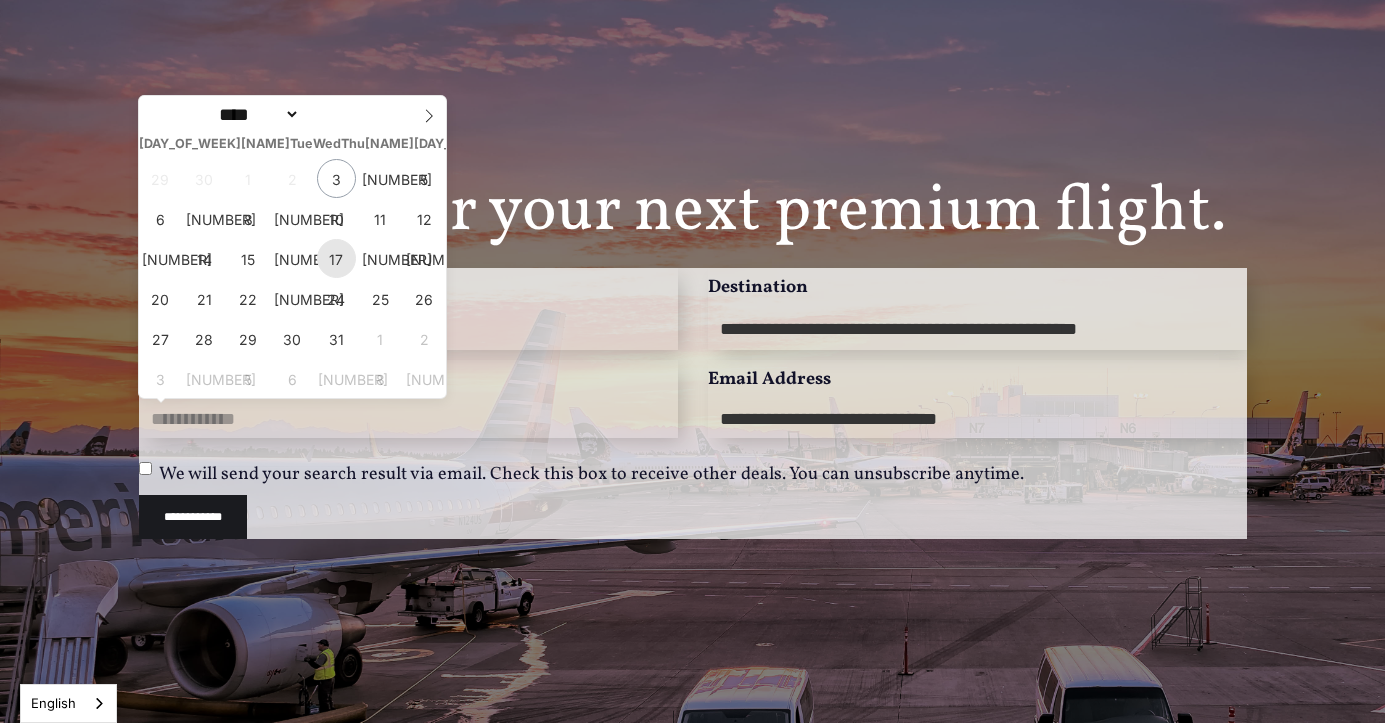click on "17" at bounding box center (336, 258) 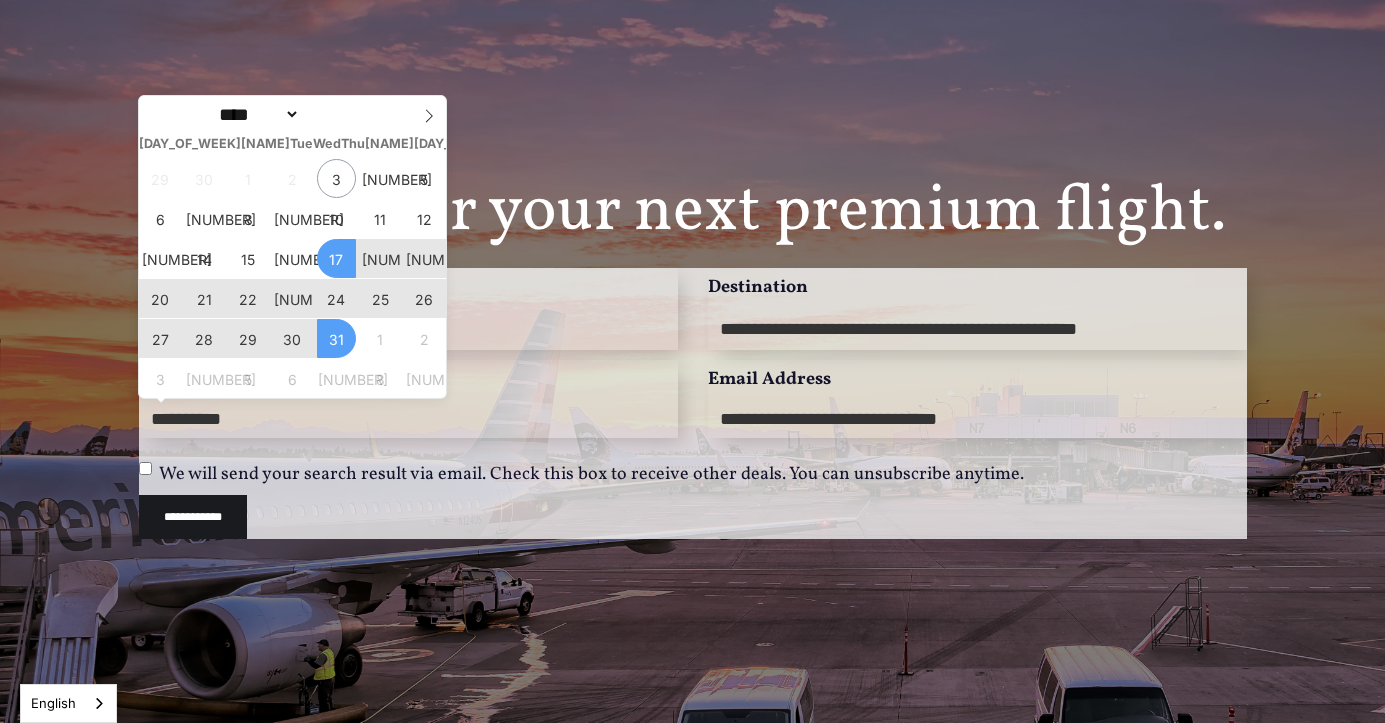 click on "31" at bounding box center (336, 338) 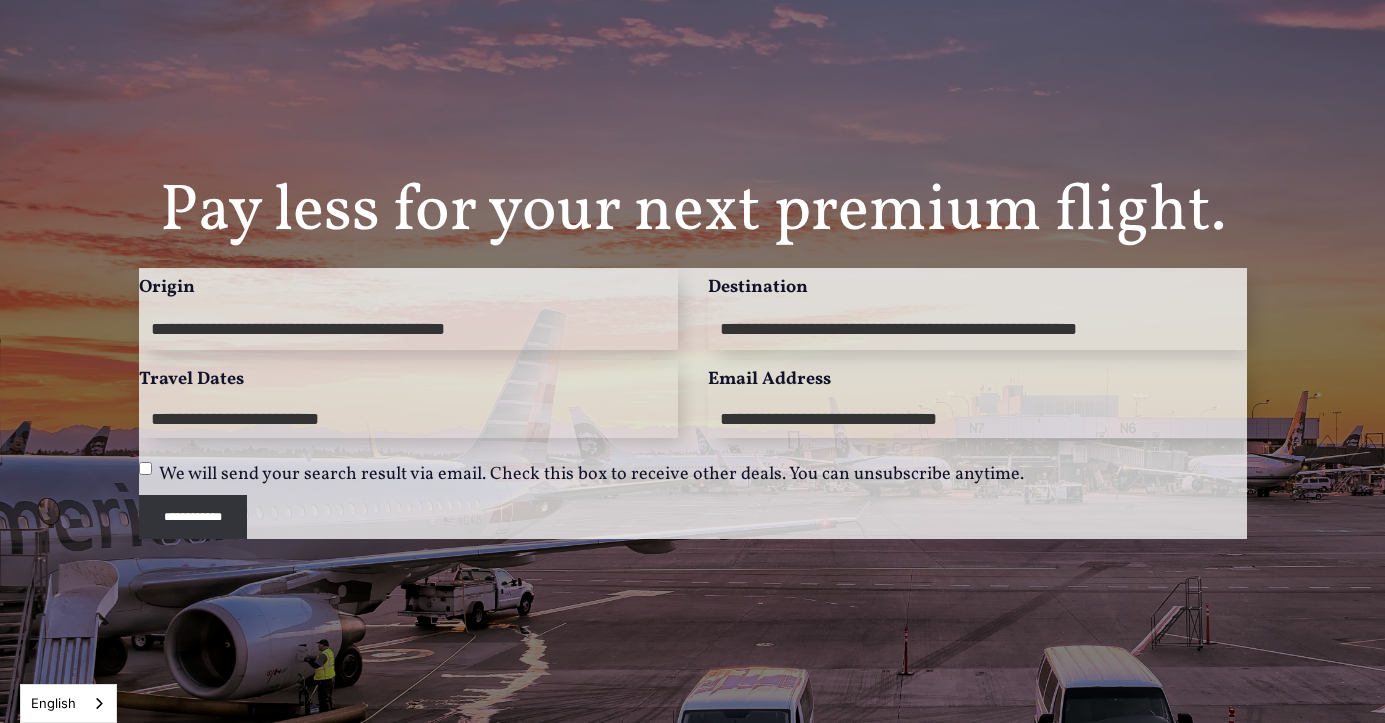 click on "**********" at bounding box center [193, 517] 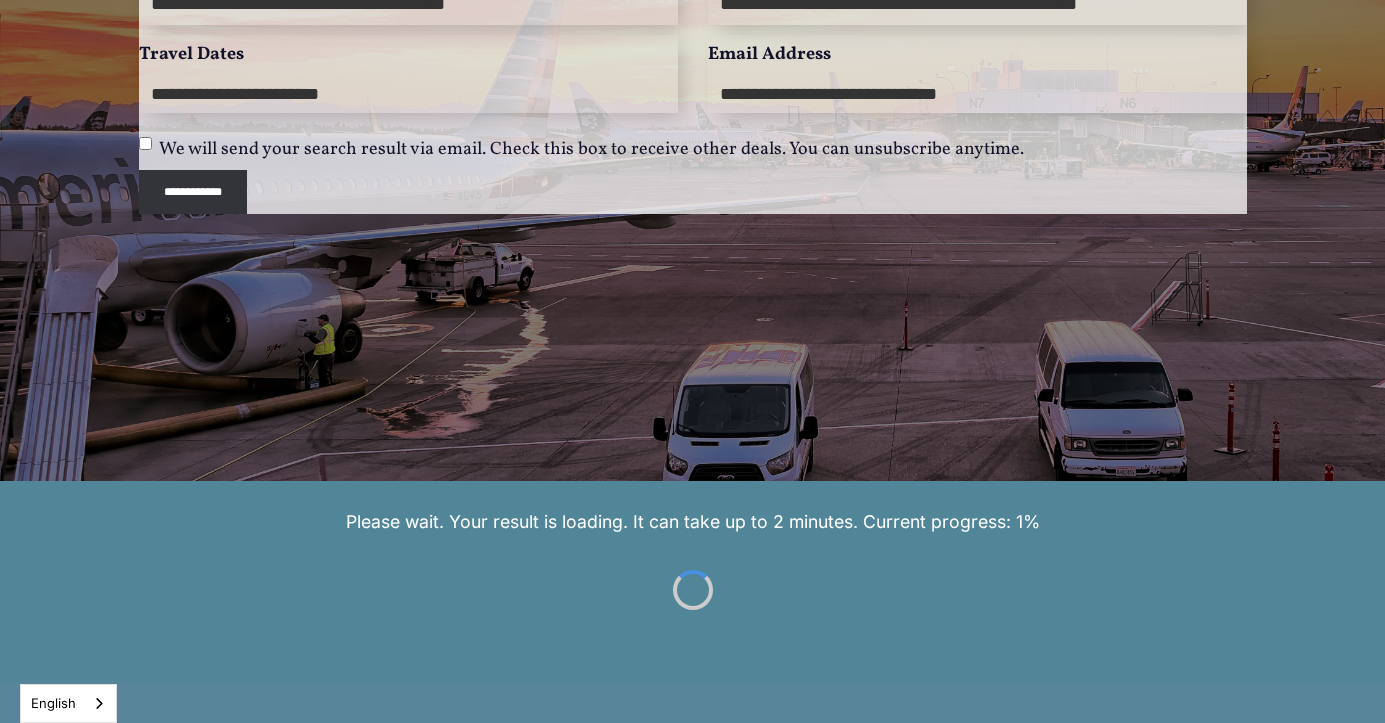 scroll, scrollTop: 615, scrollLeft: 0, axis: vertical 